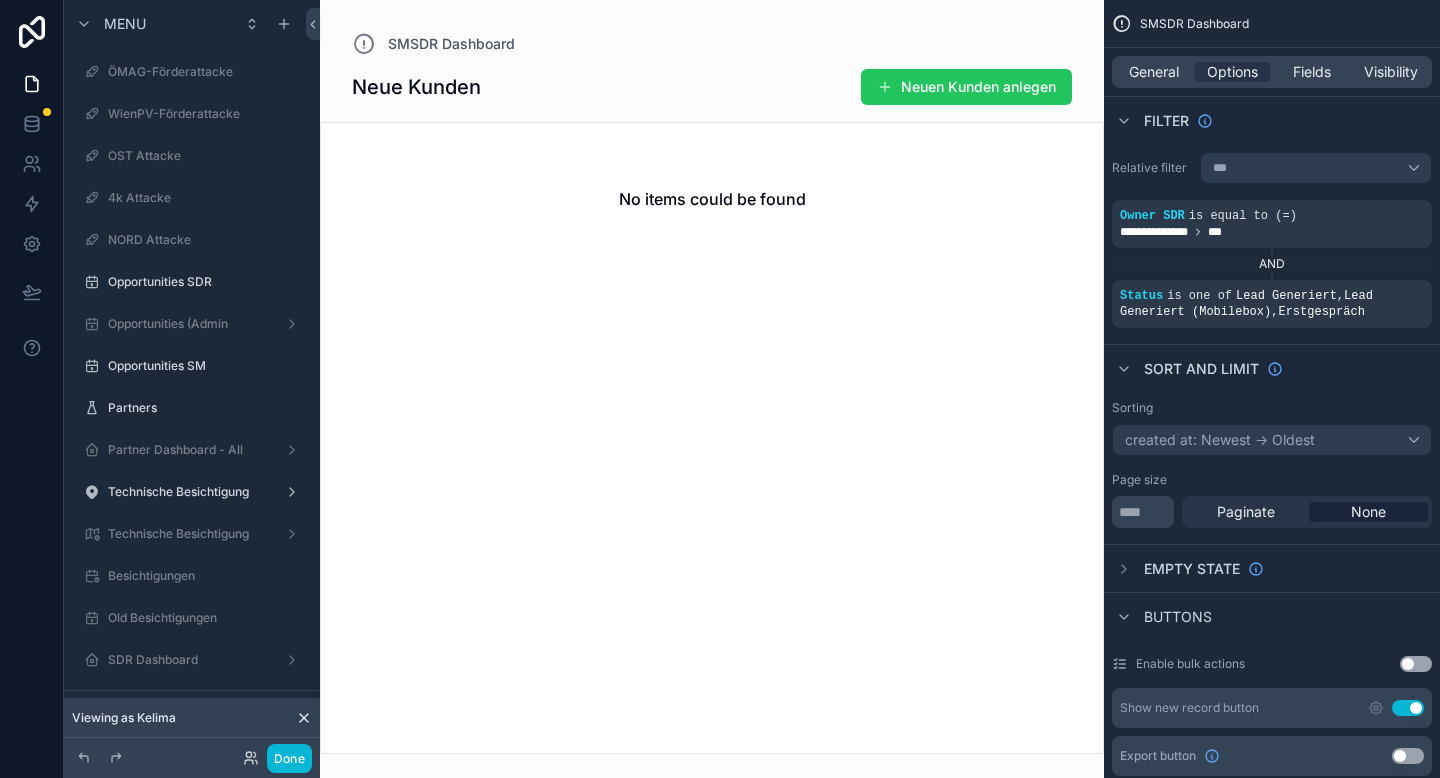 scroll, scrollTop: 0, scrollLeft: 0, axis: both 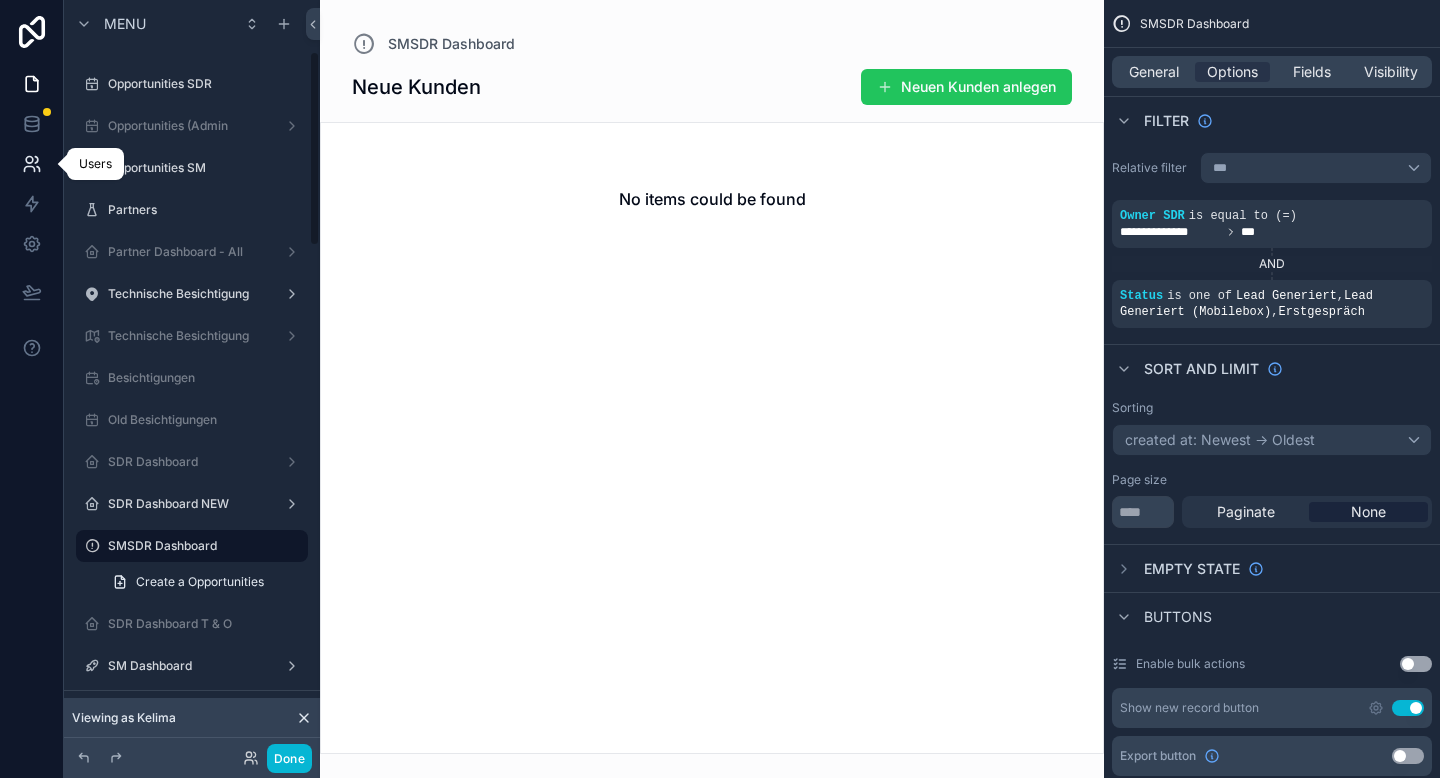 click 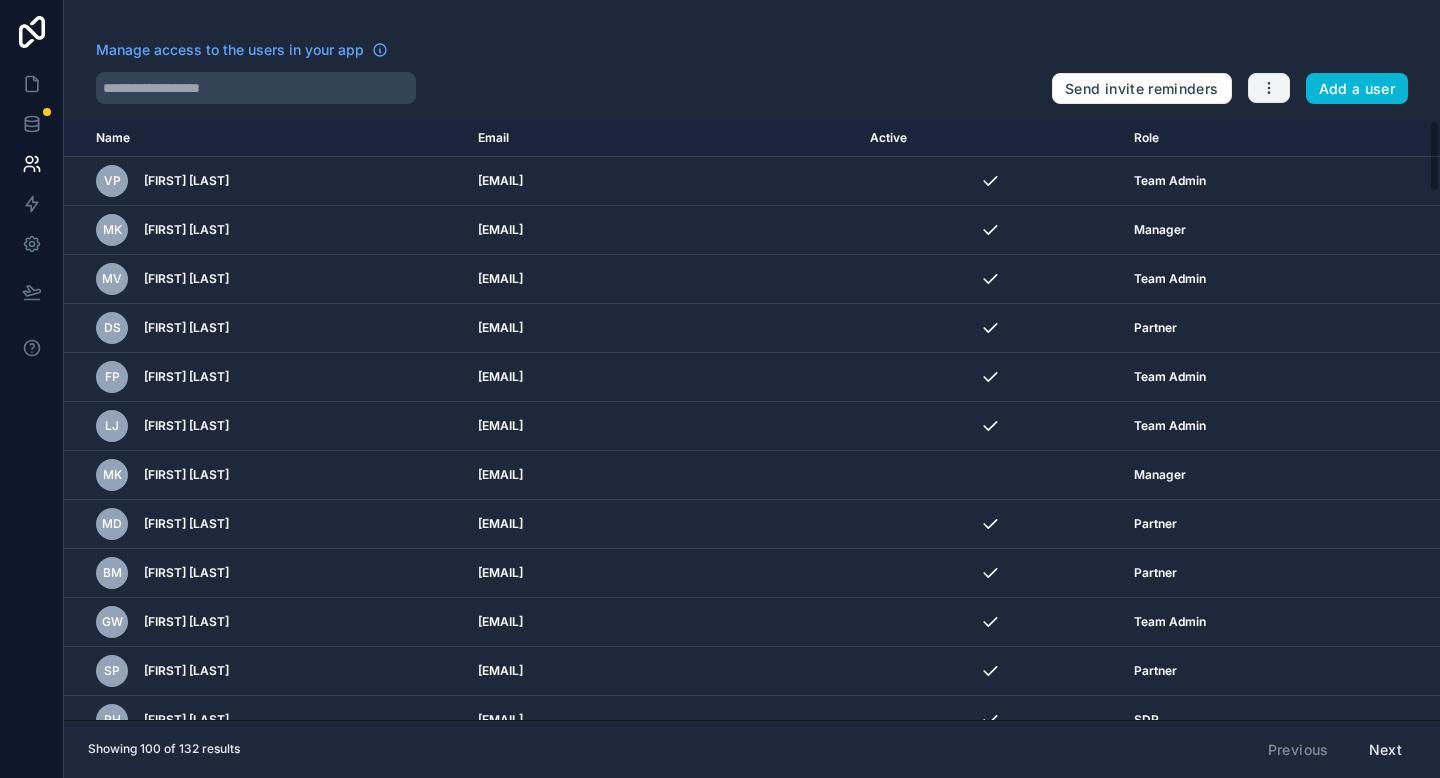 click at bounding box center [1269, 88] 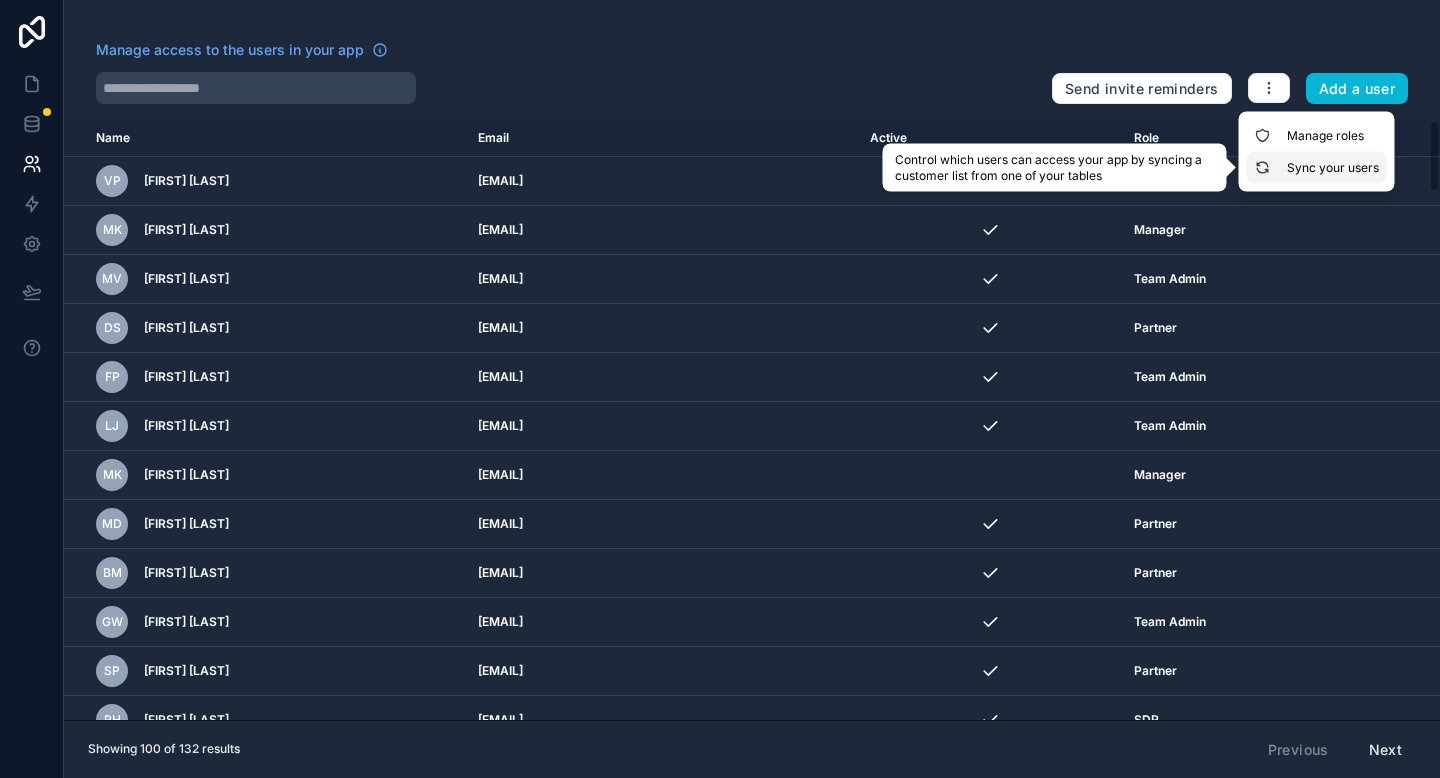 click on "Sync your users" at bounding box center [1317, 168] 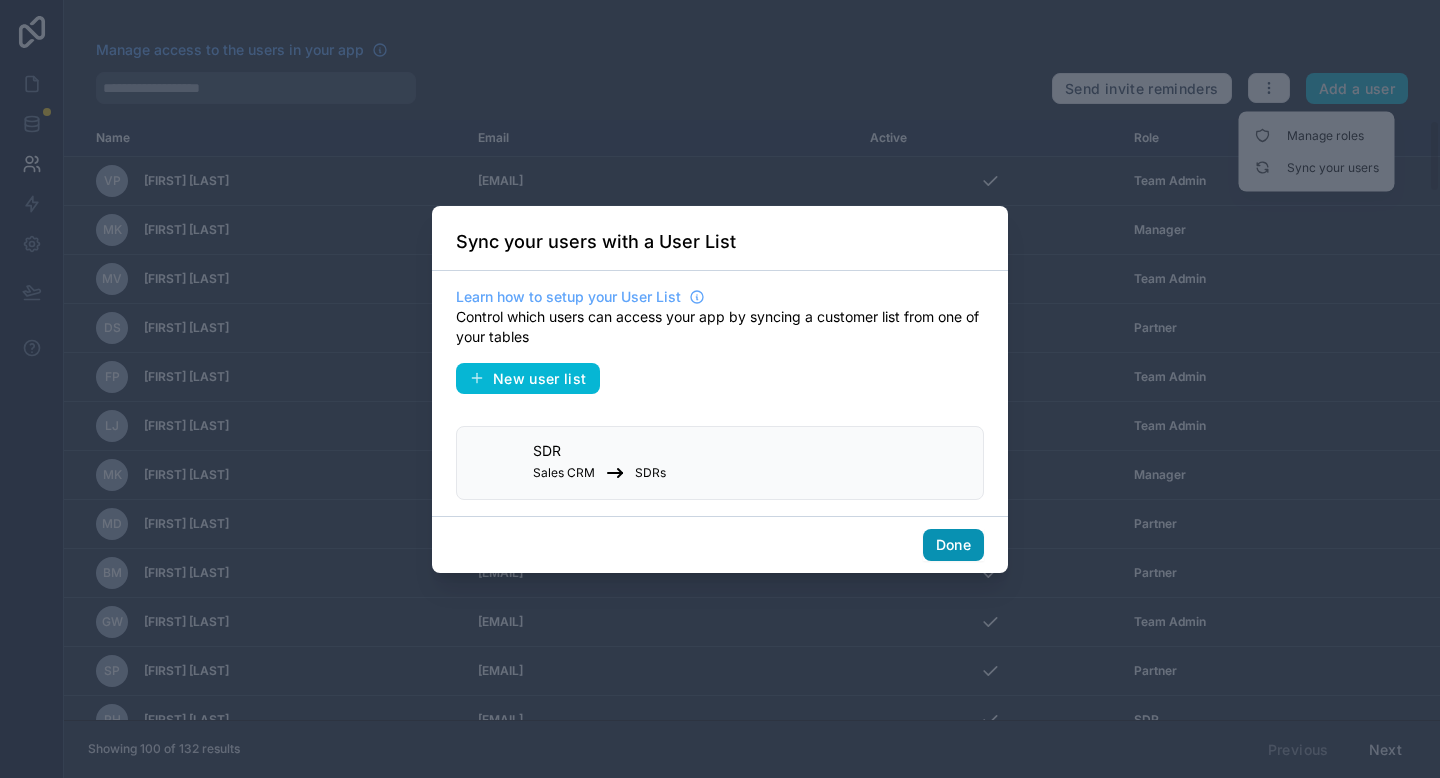 click on "Done" at bounding box center (953, 545) 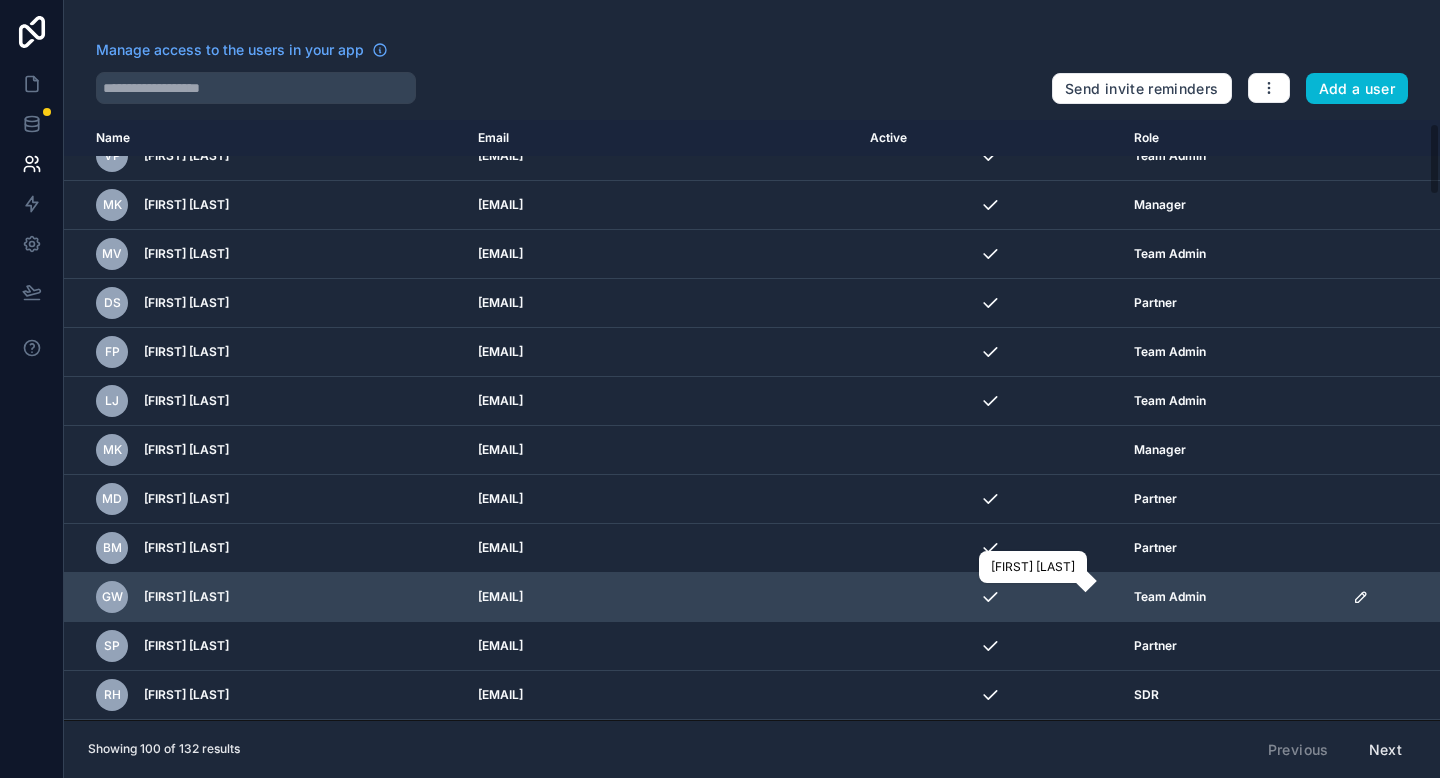 scroll, scrollTop: 2, scrollLeft: 0, axis: vertical 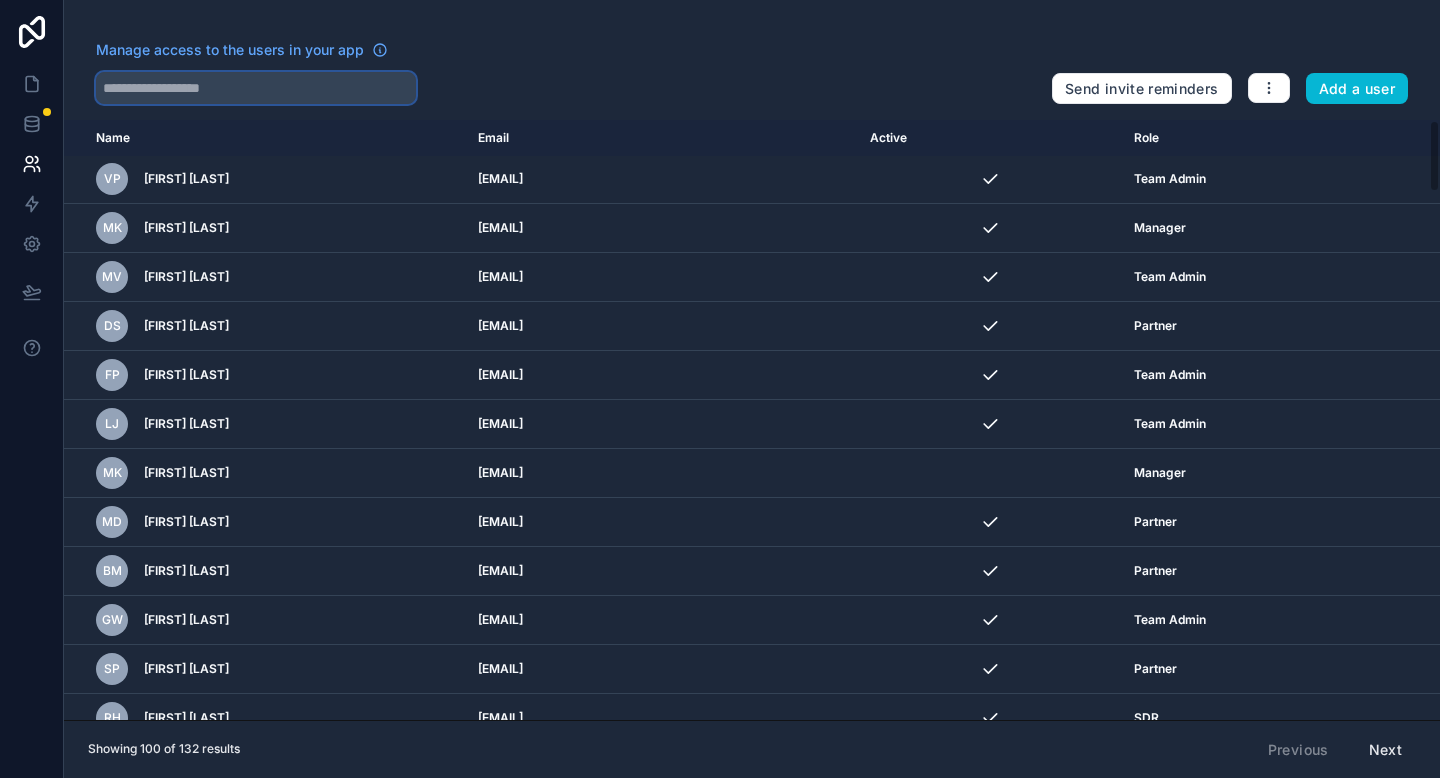 click at bounding box center [256, 88] 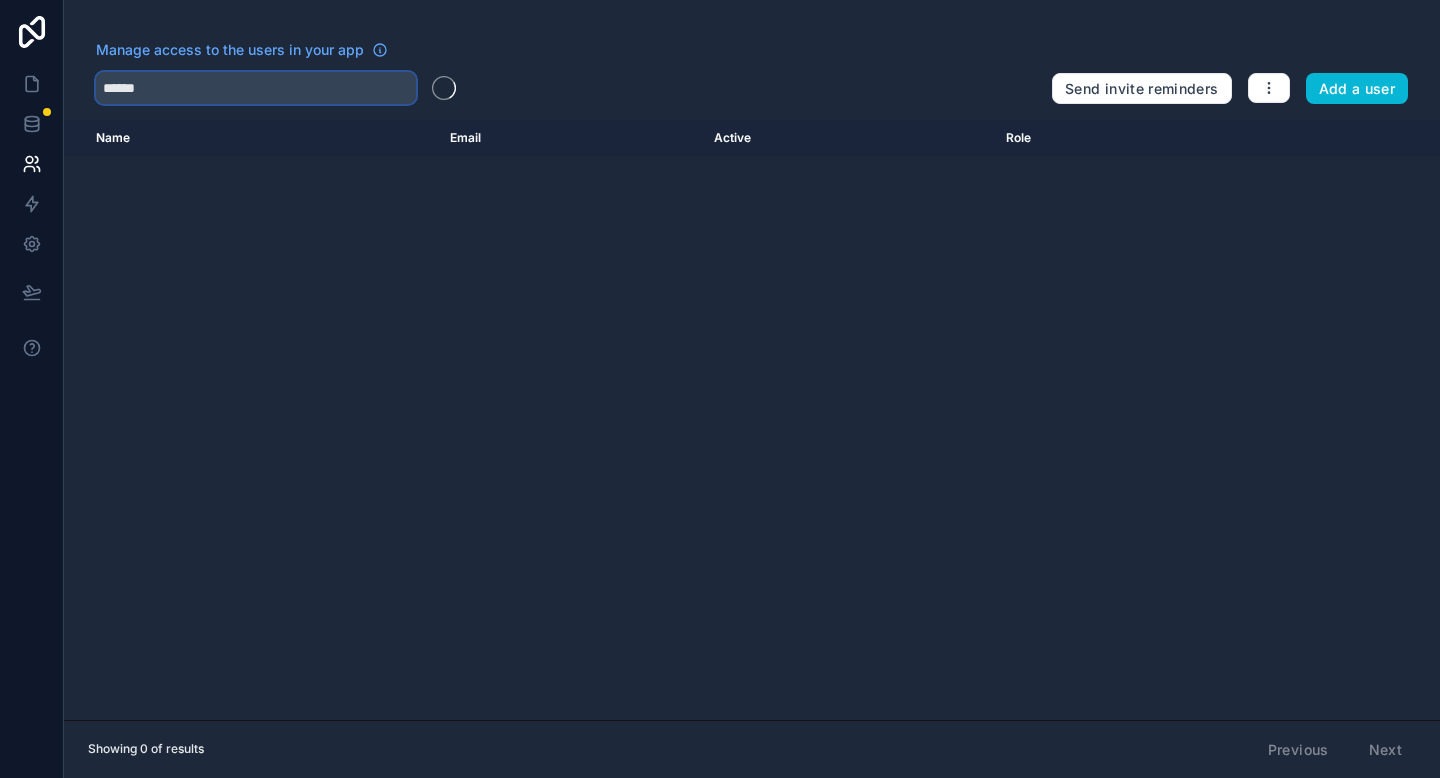 scroll, scrollTop: 0, scrollLeft: 0, axis: both 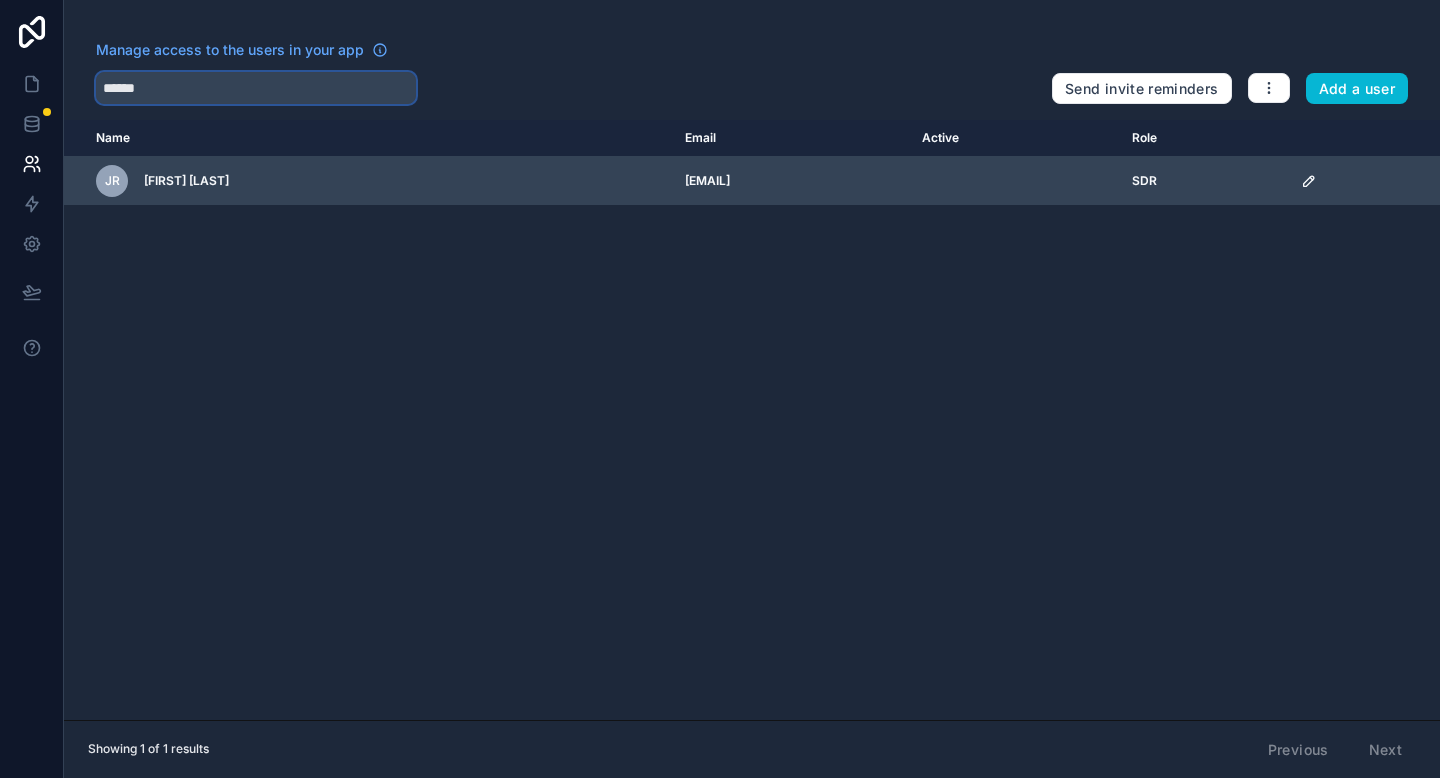 type on "******" 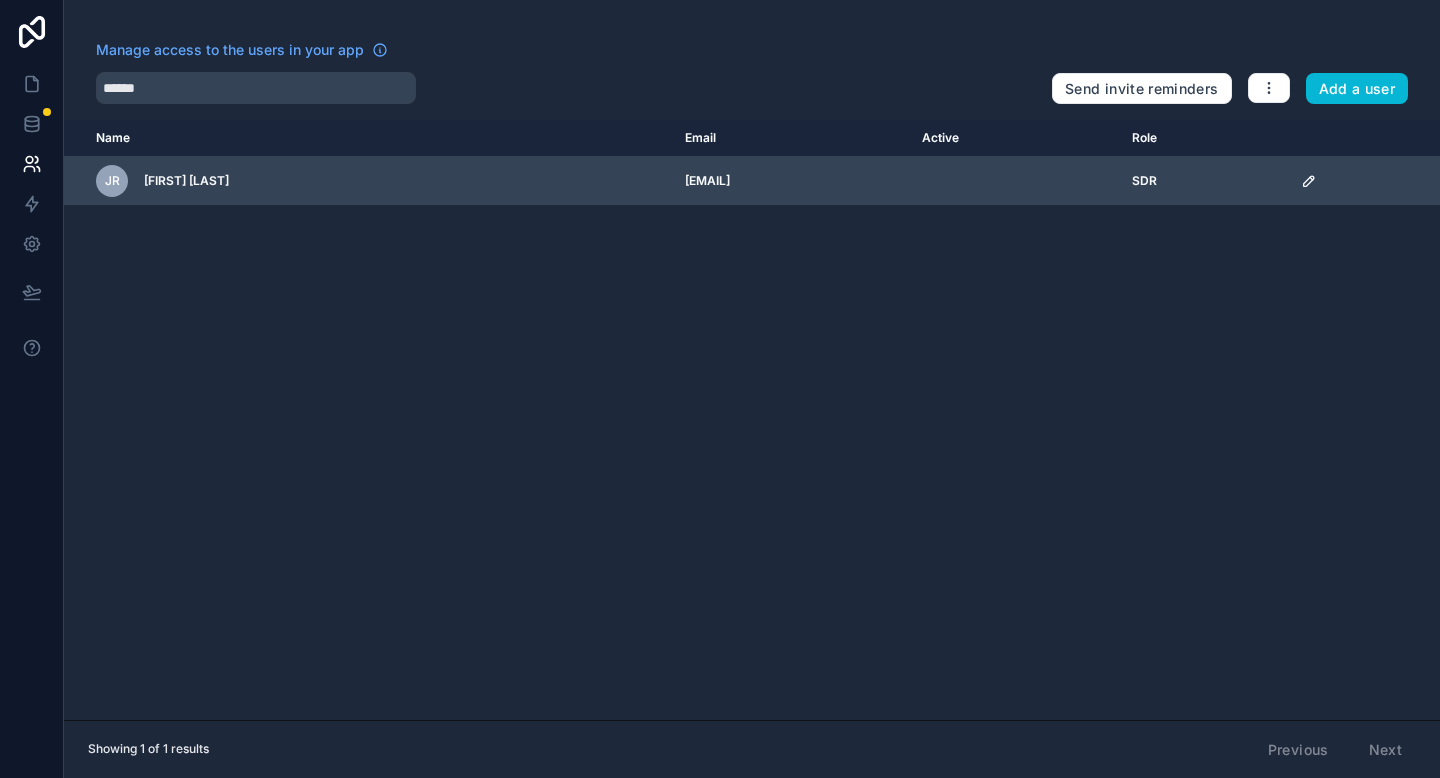 click 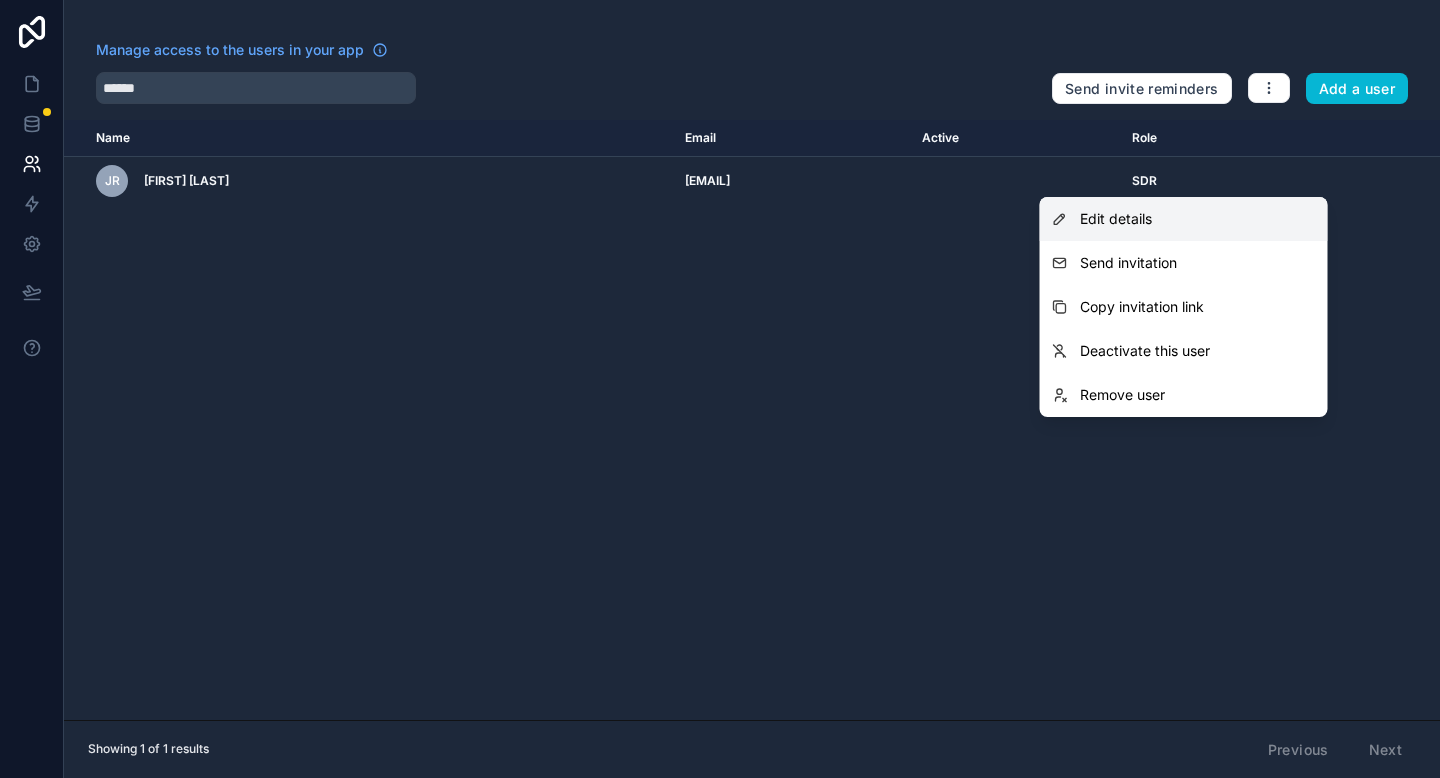 click on "Edit details" at bounding box center [1184, 219] 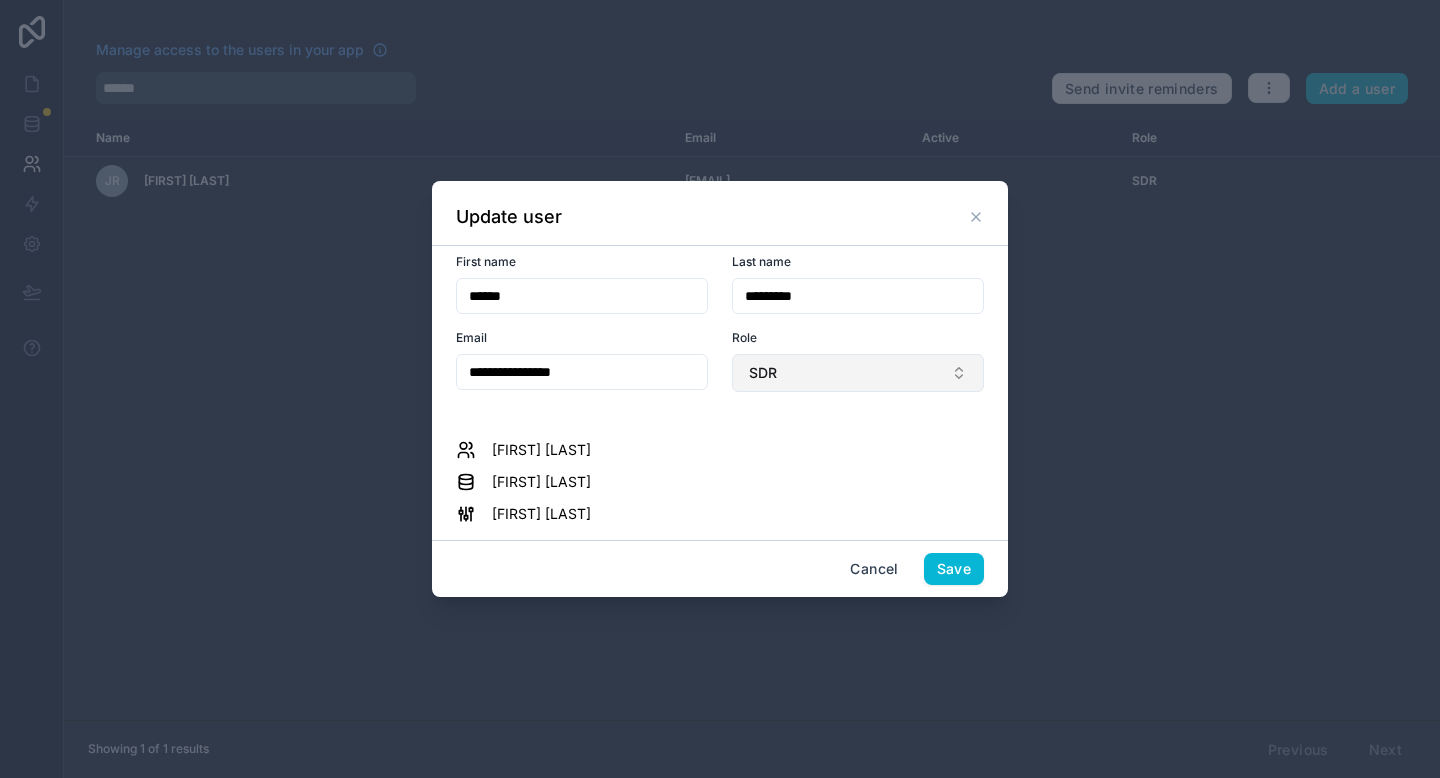 click on "SDR" at bounding box center (858, 373) 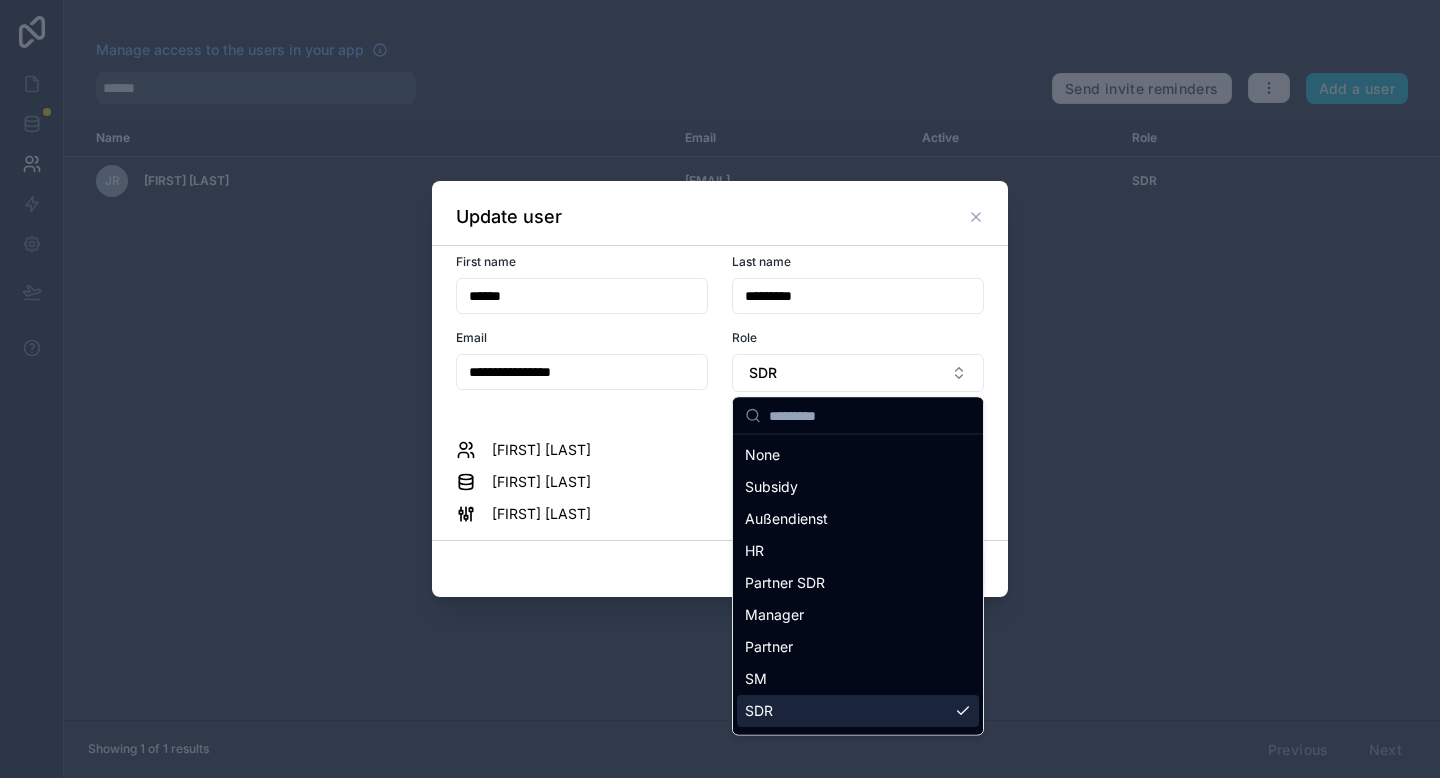 scroll, scrollTop: 60, scrollLeft: 0, axis: vertical 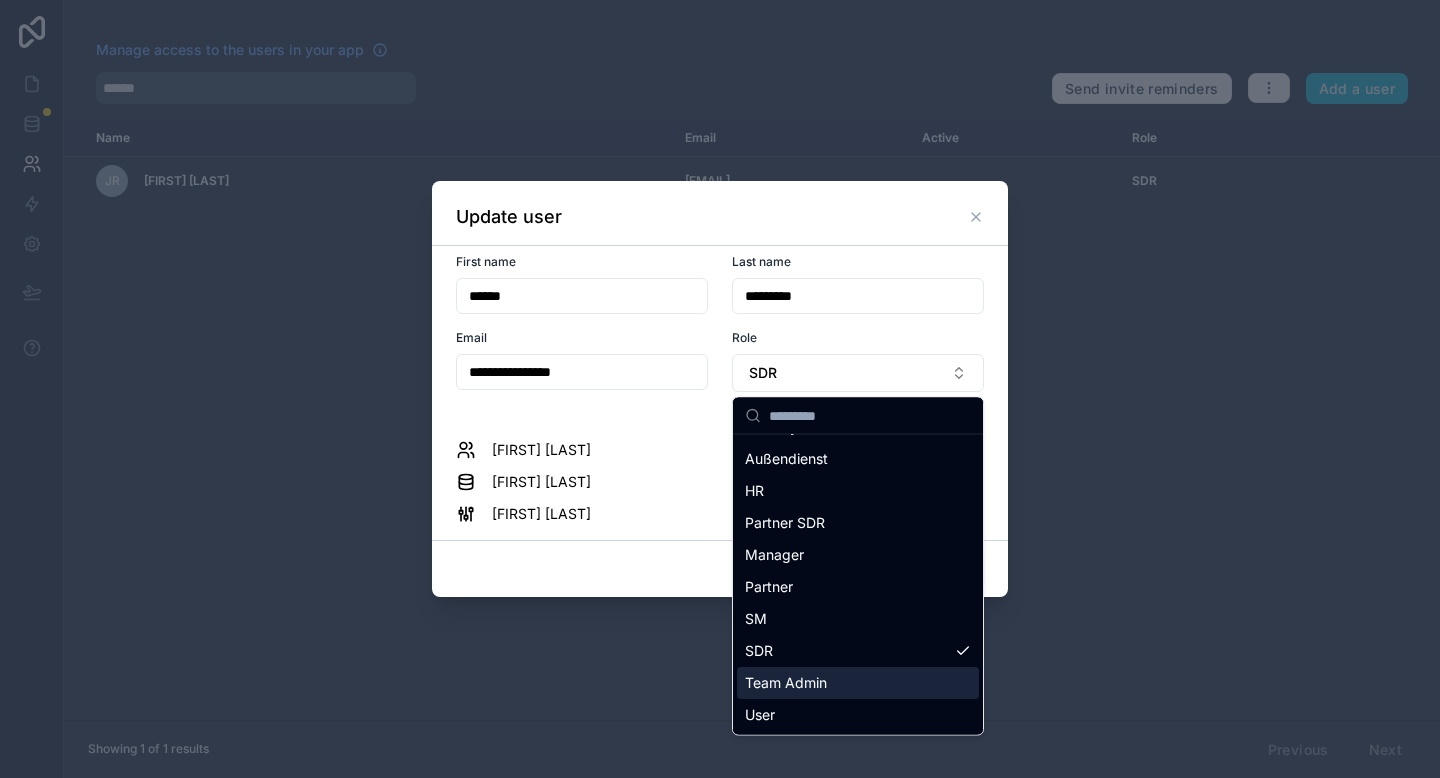 click on "Team Admin" at bounding box center [858, 683] 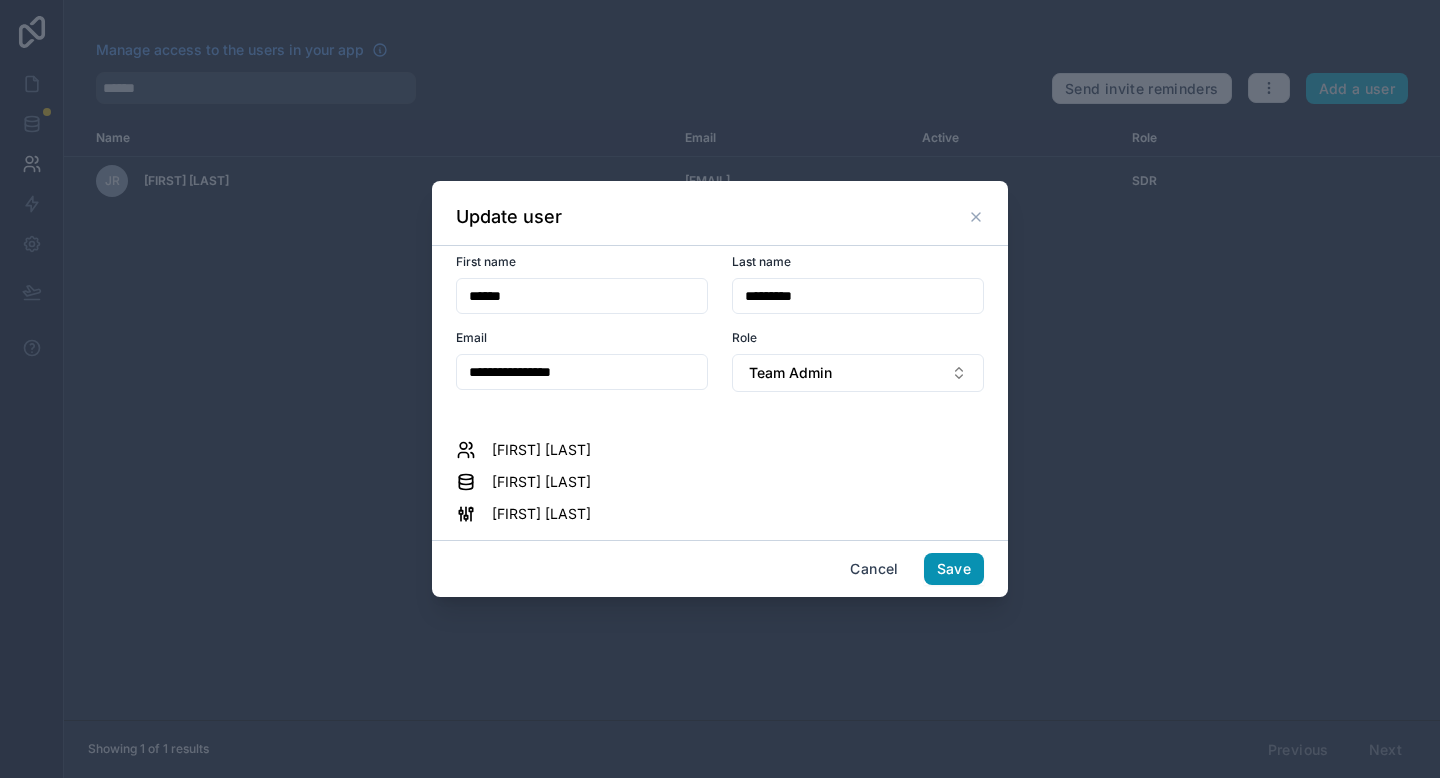 click on "Save" at bounding box center [954, 569] 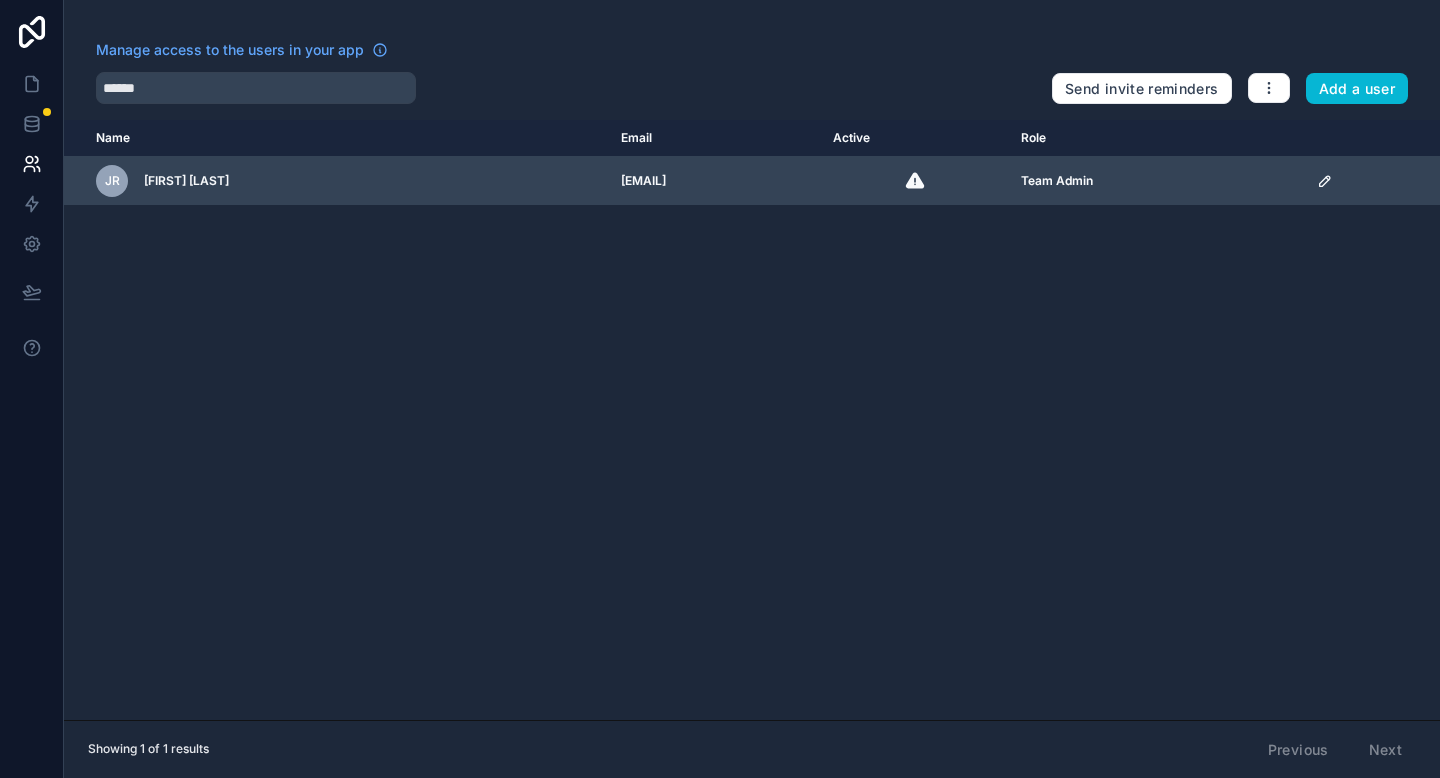 click at bounding box center (1372, 181) 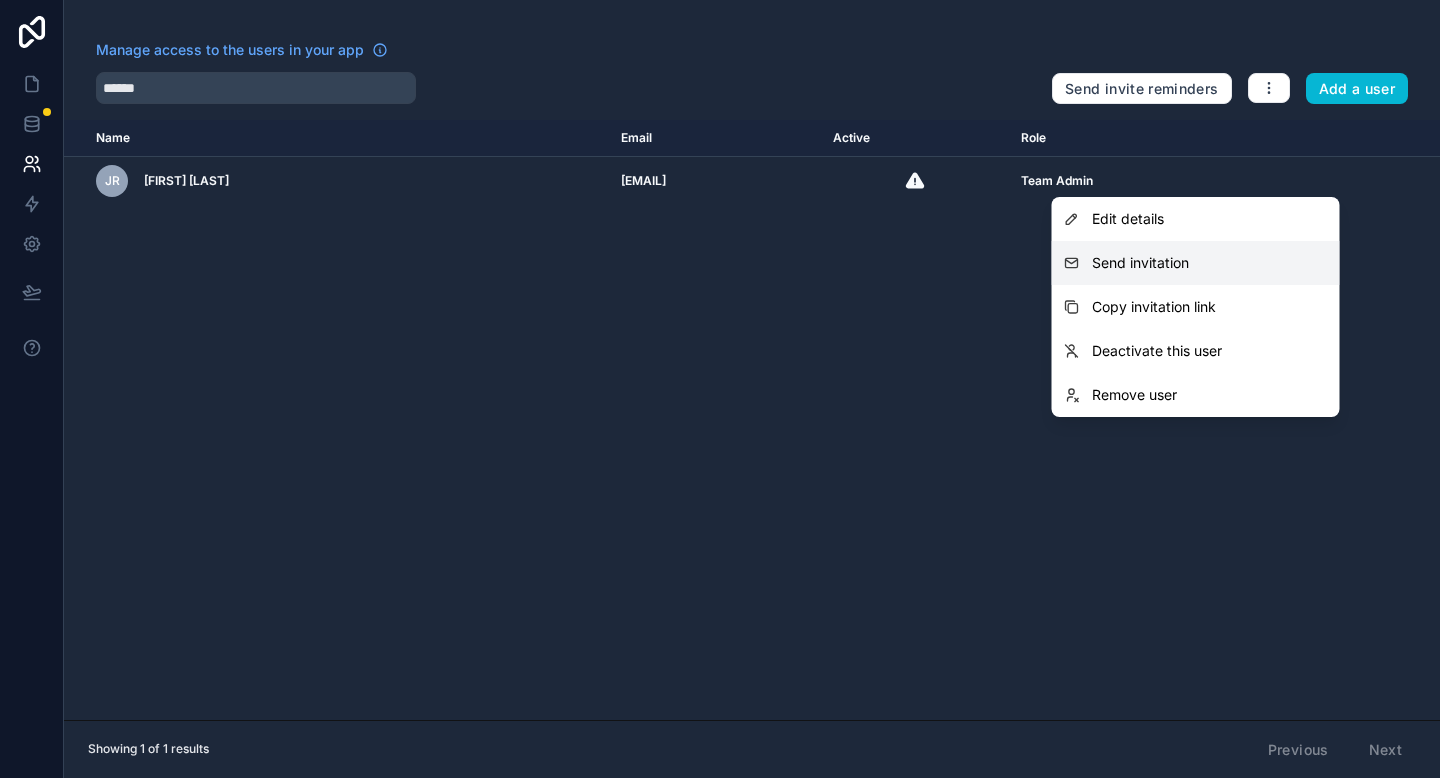 click on "Send invitation" at bounding box center (1140, 263) 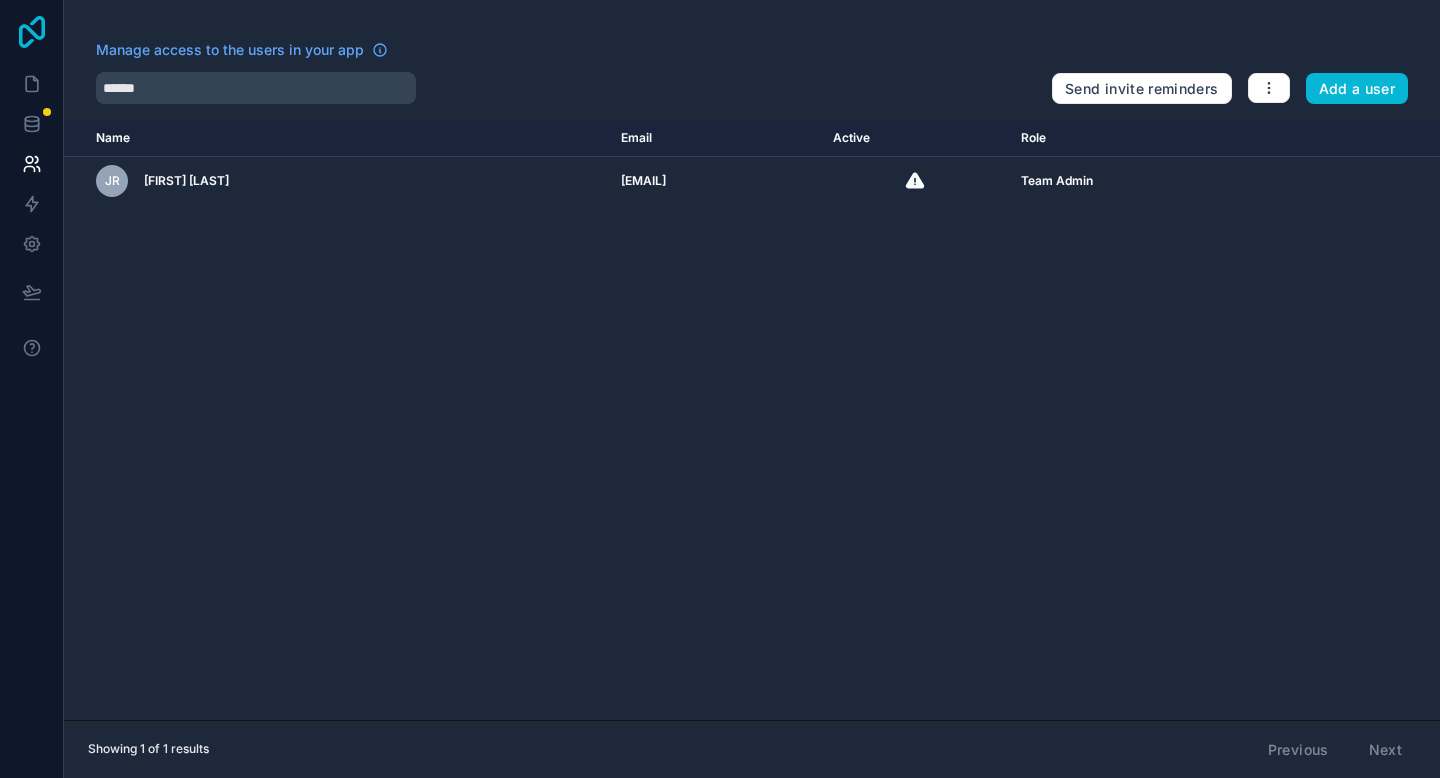click 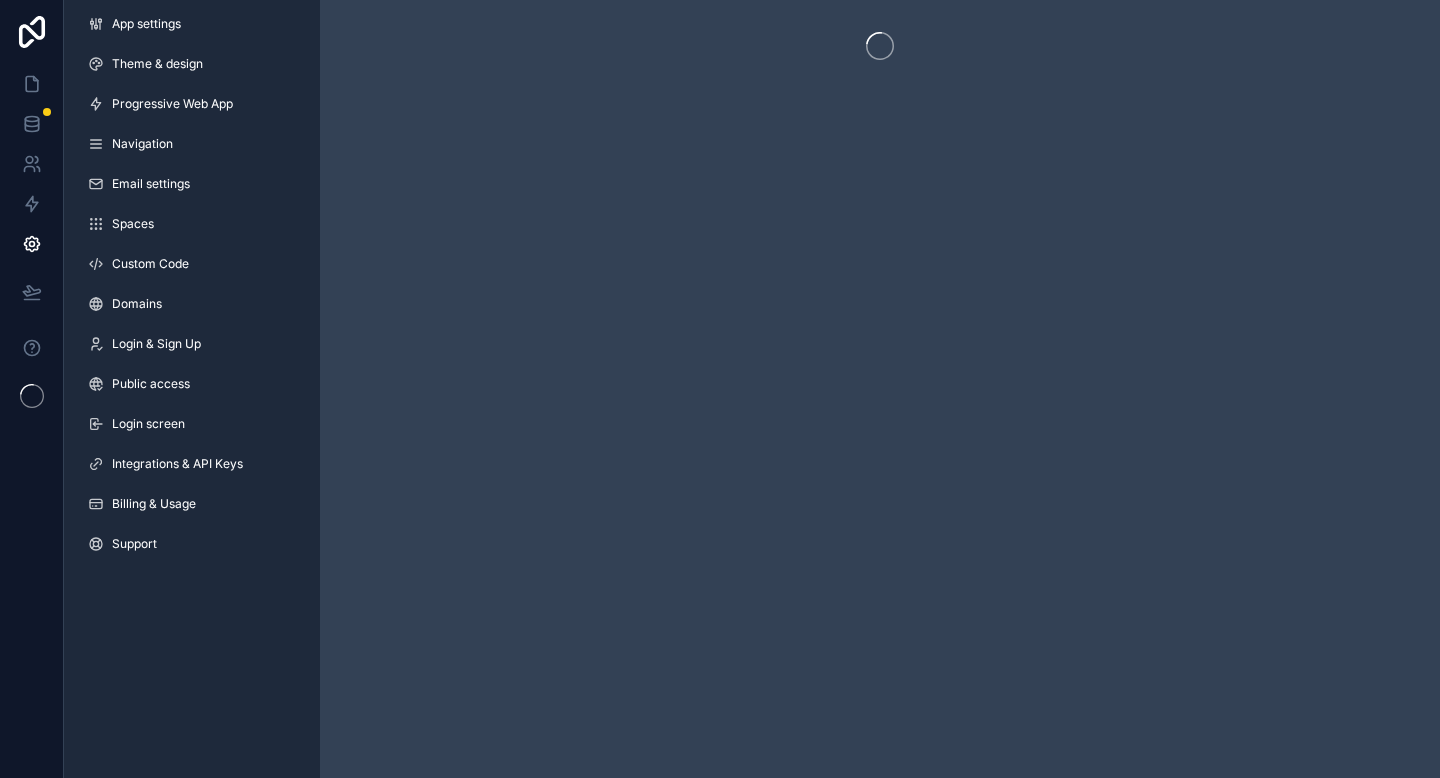 scroll, scrollTop: 0, scrollLeft: 0, axis: both 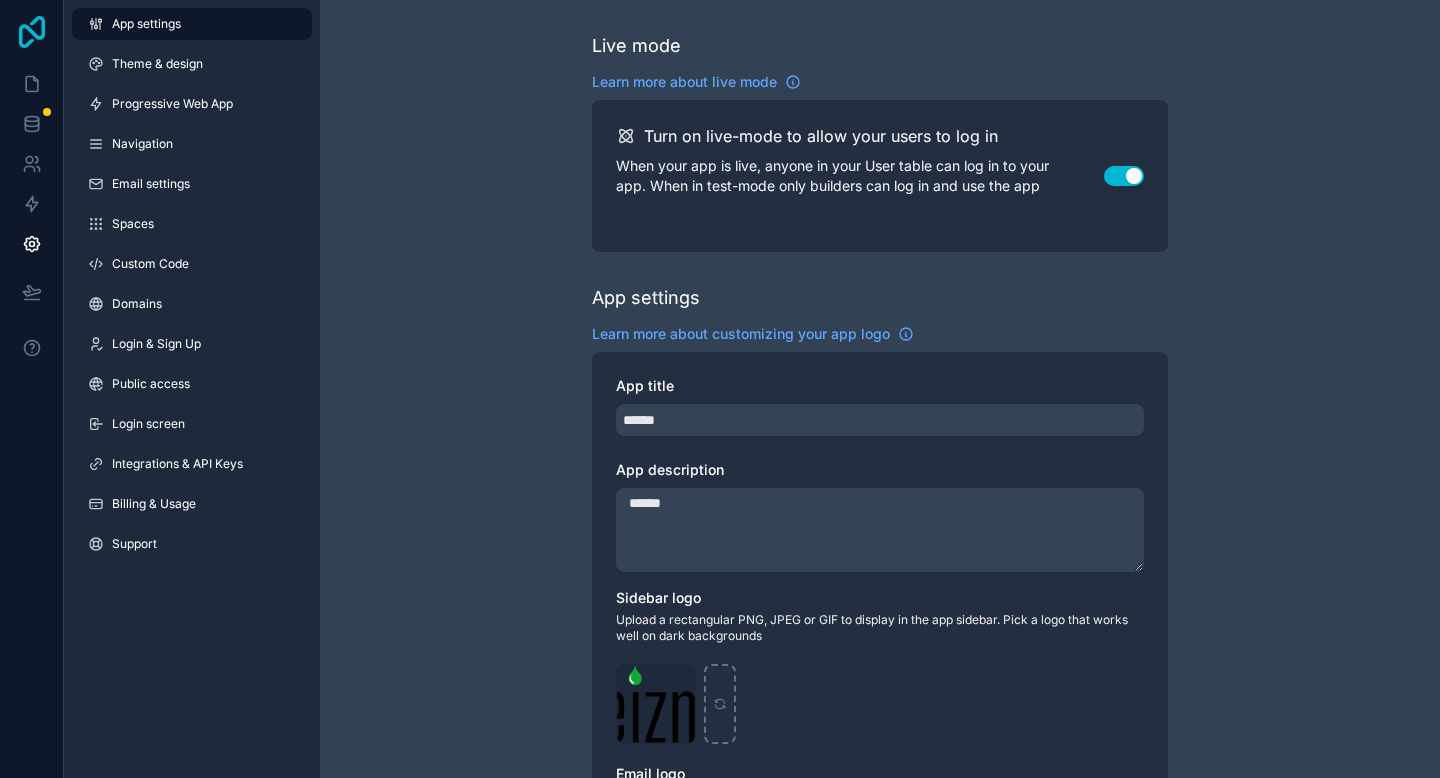 click 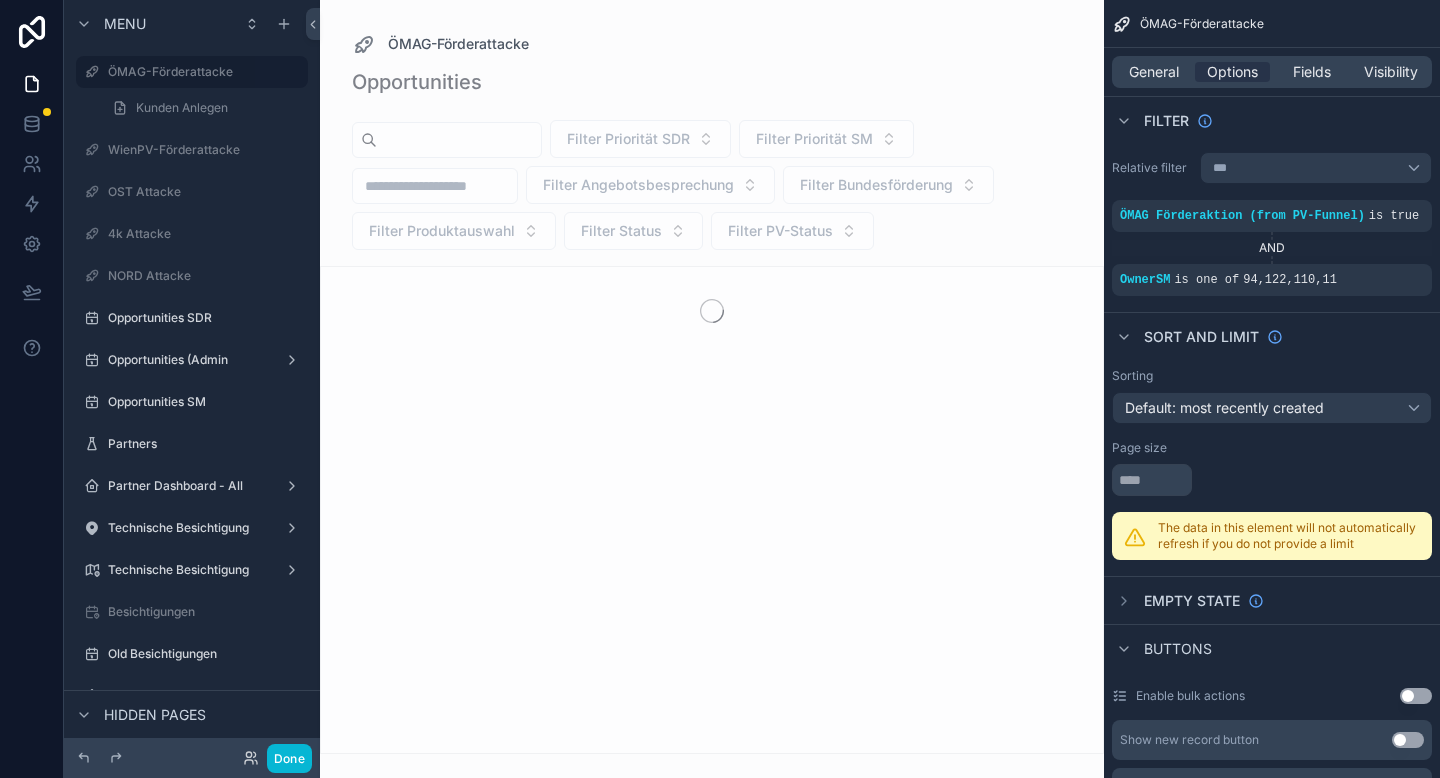 scroll, scrollTop: 0, scrollLeft: 0, axis: both 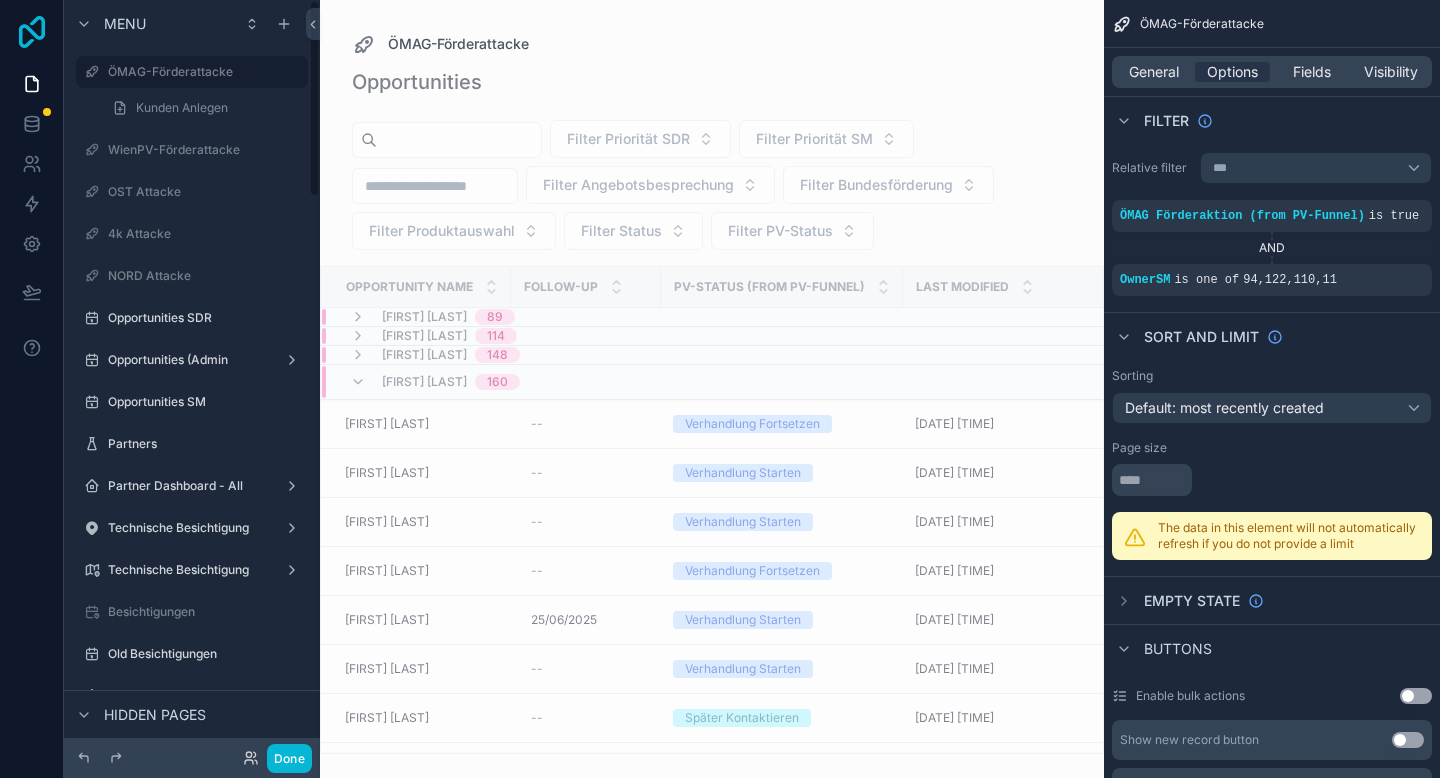 click 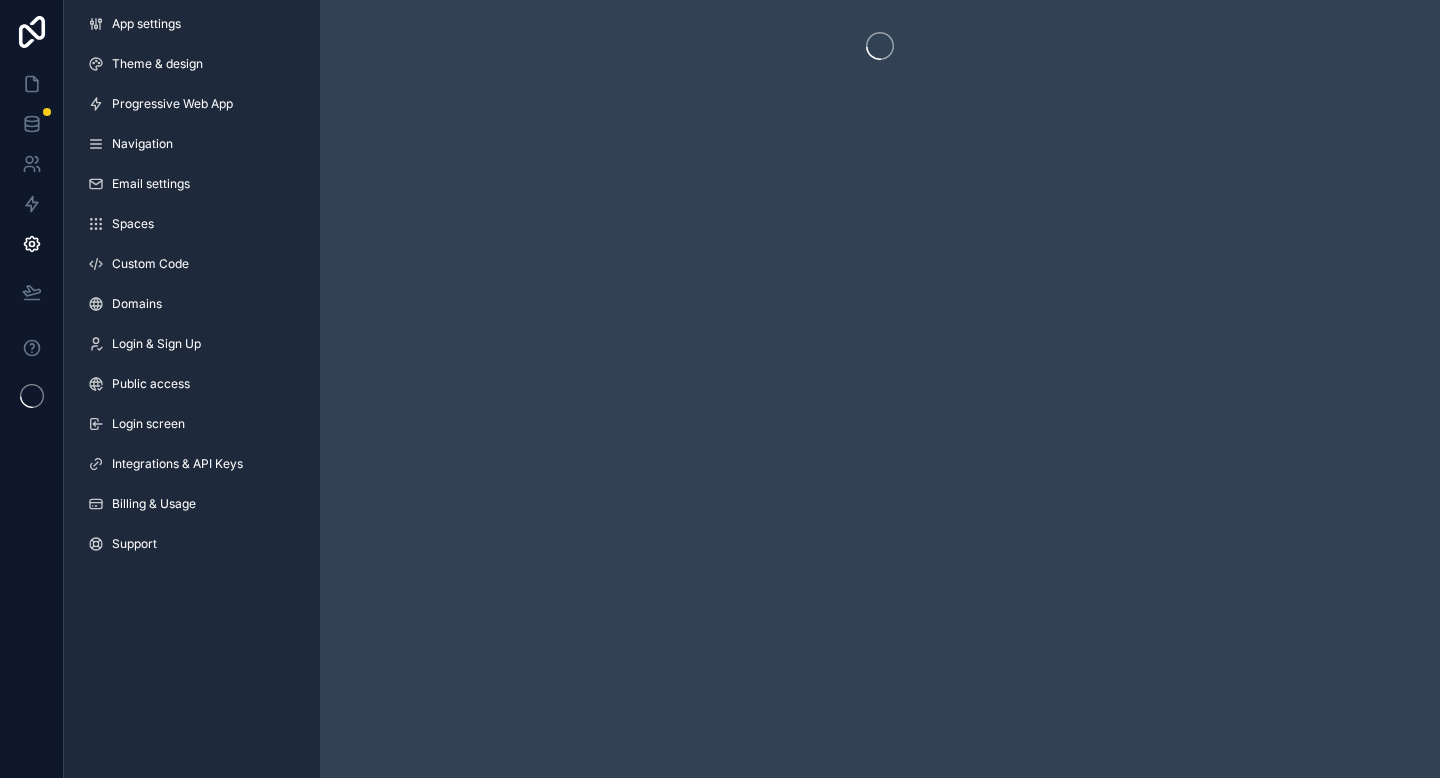 scroll, scrollTop: 0, scrollLeft: 0, axis: both 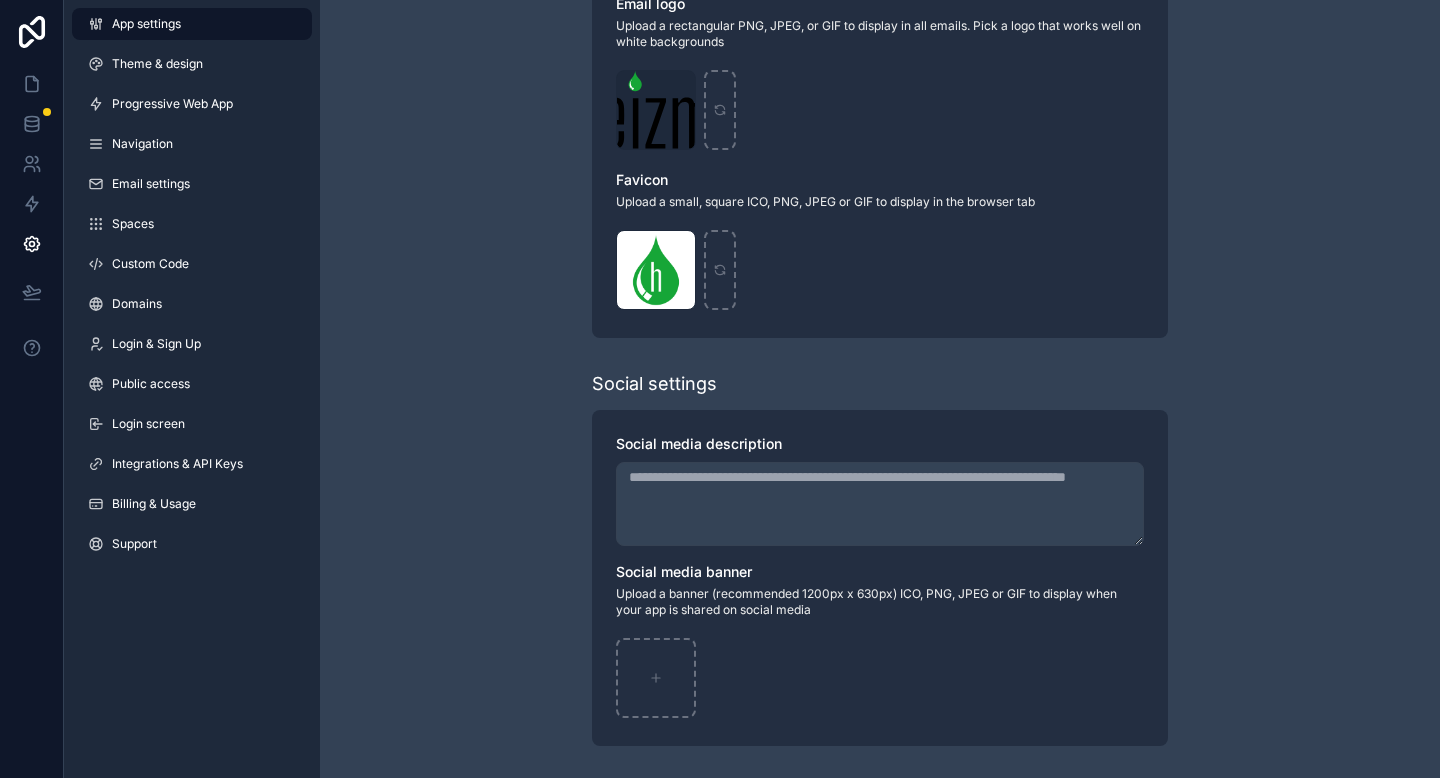 click on "App settings Theme & design Progressive Web App Navigation Email settings Spaces Custom Code Domains Login & Sign Up Public access Login screen Integrations & API Keys Billing & Usage Support" at bounding box center (192, 288) 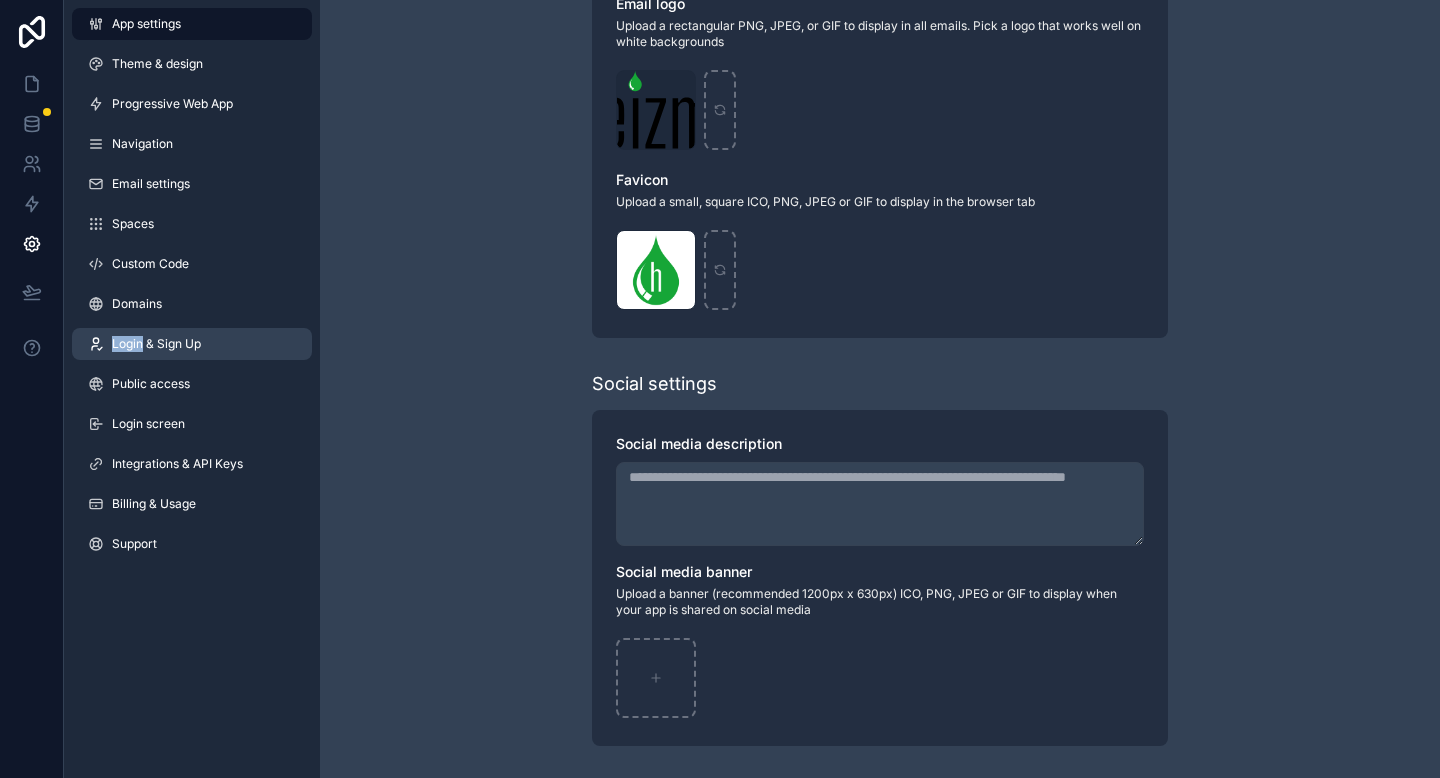 click on "Login & Sign Up" at bounding box center [156, 344] 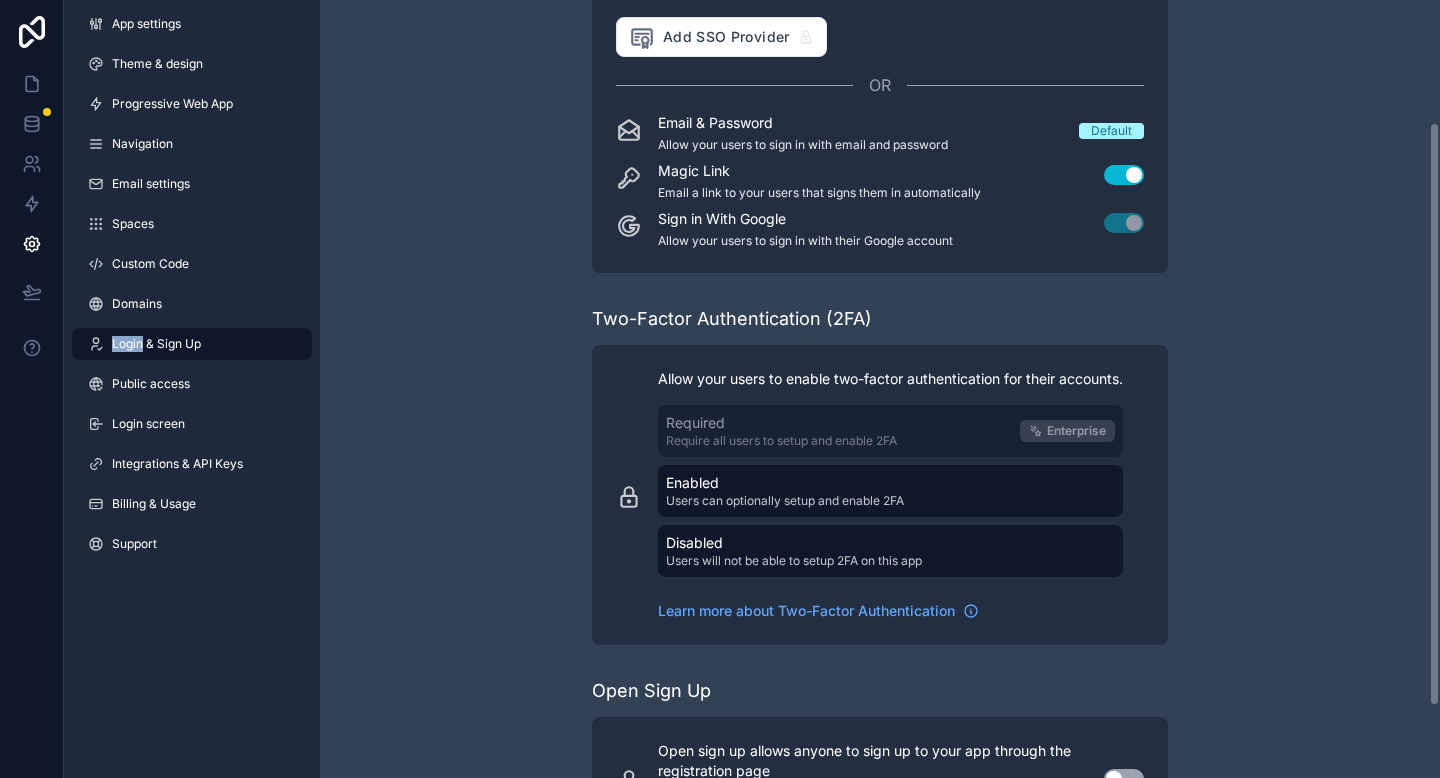 scroll, scrollTop: 258, scrollLeft: 0, axis: vertical 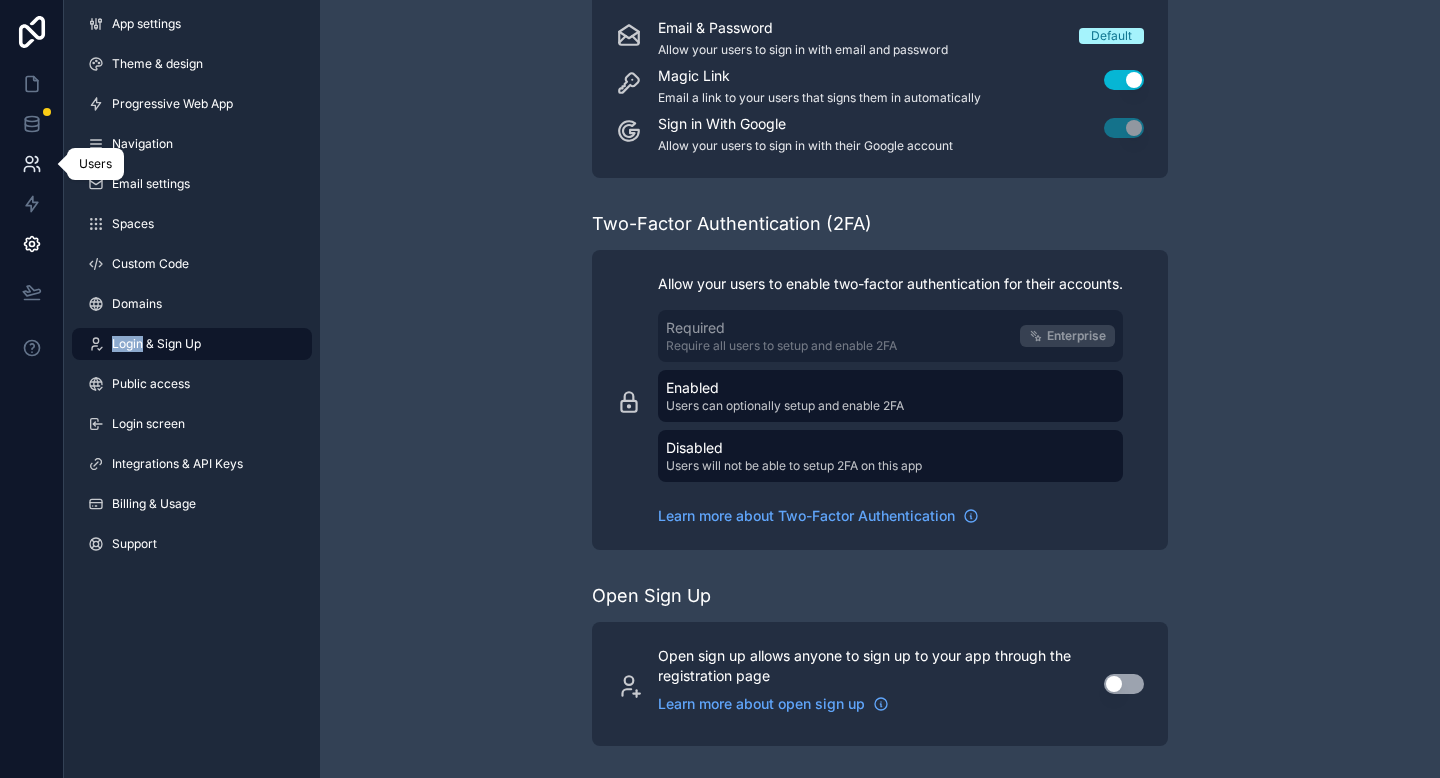 click 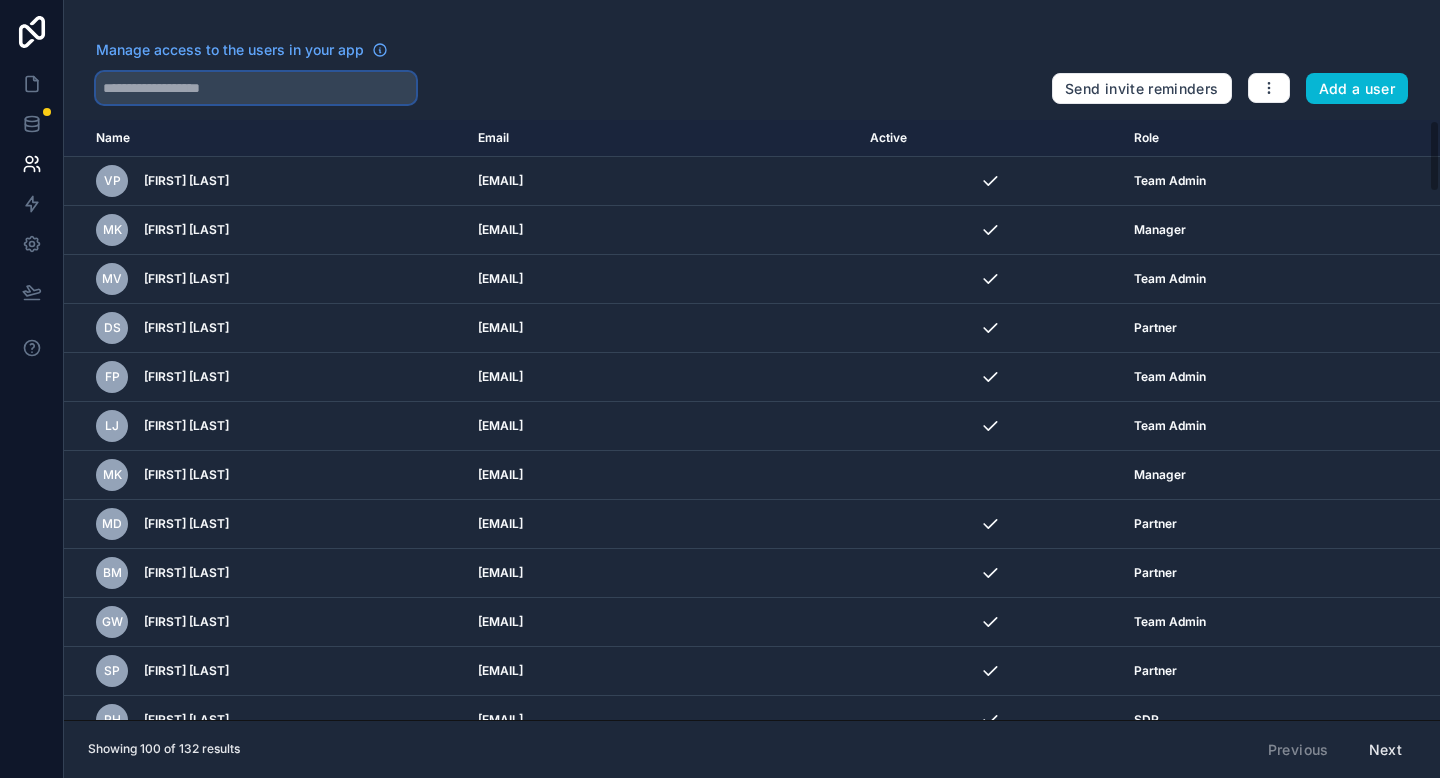 click at bounding box center (256, 88) 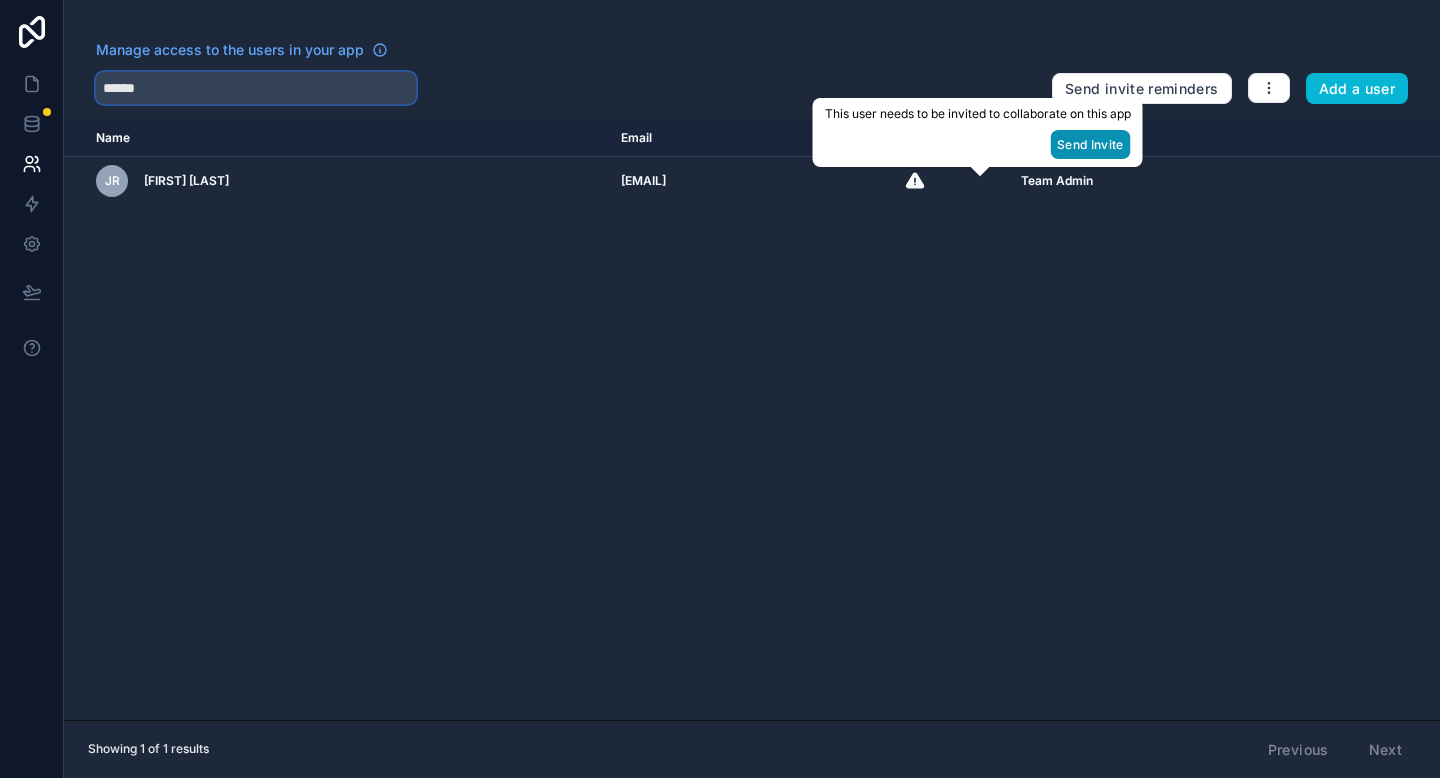 type on "******" 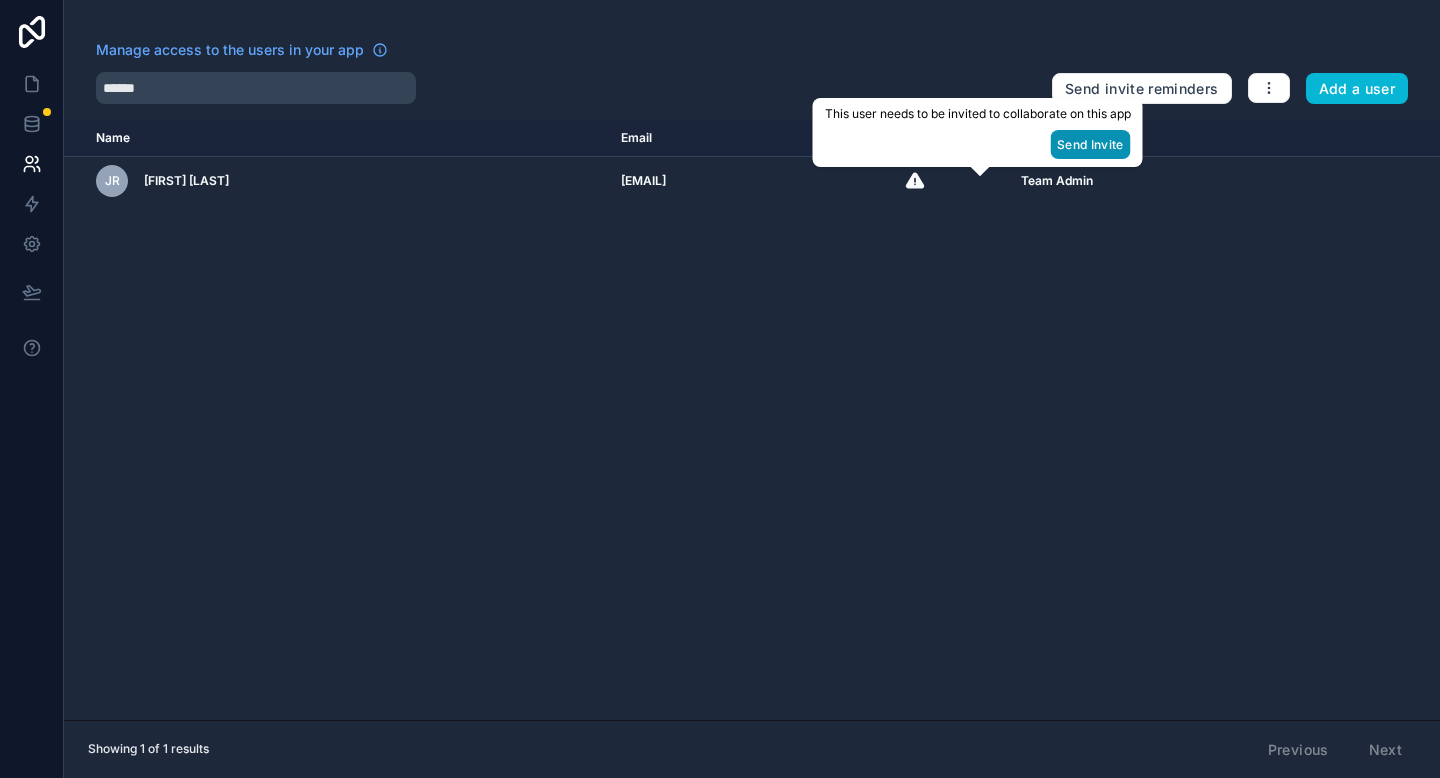 click on "Send Invite" at bounding box center (1090, 144) 